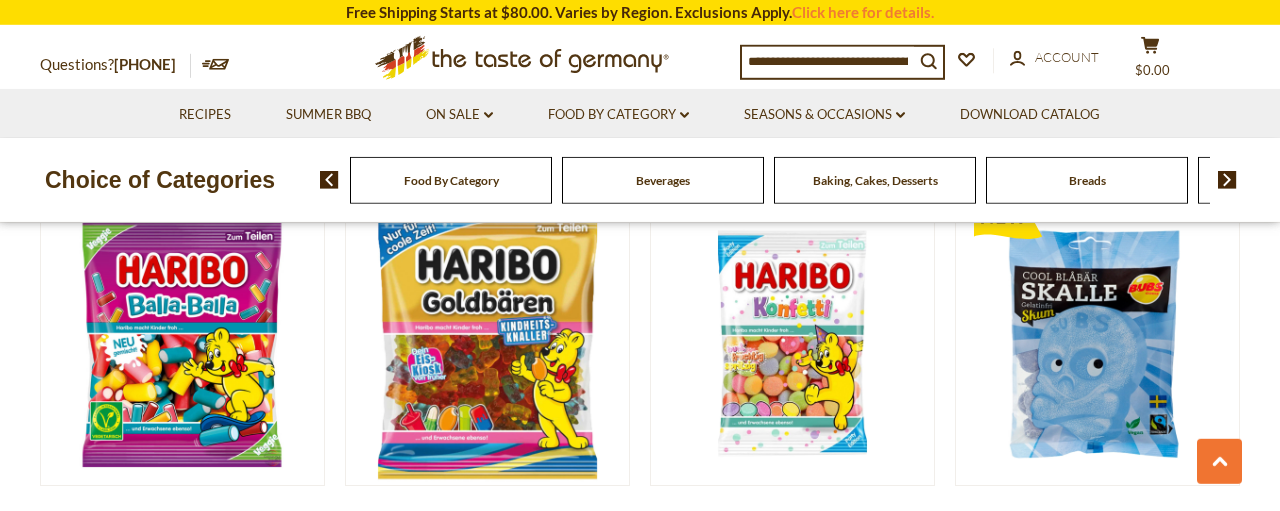 scroll, scrollTop: 2080, scrollLeft: 0, axis: vertical 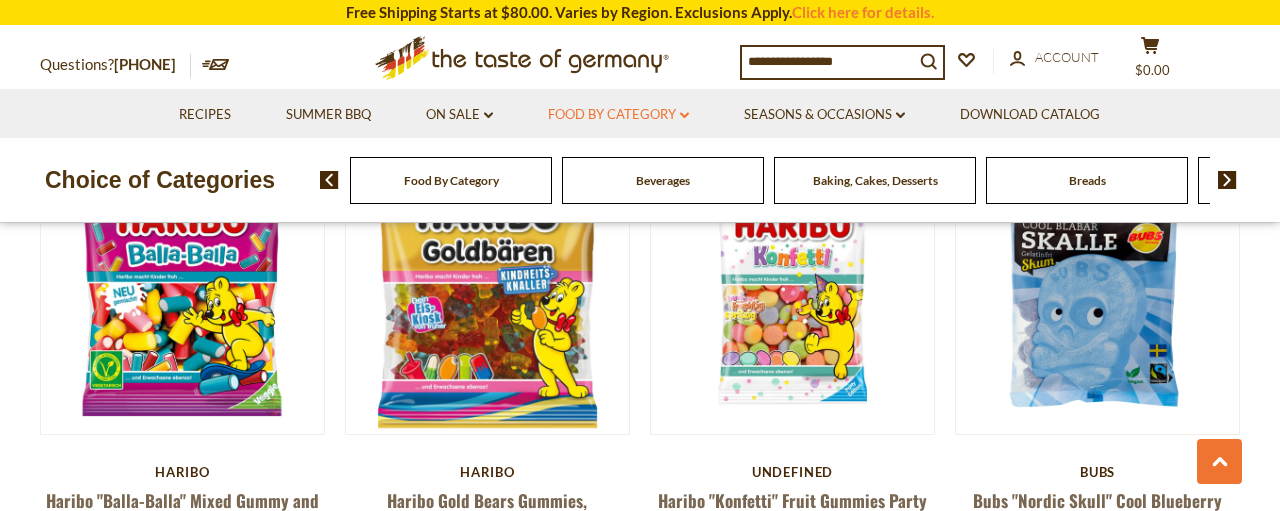 click on "Food By Category
dropdown_arrow" at bounding box center (618, 115) 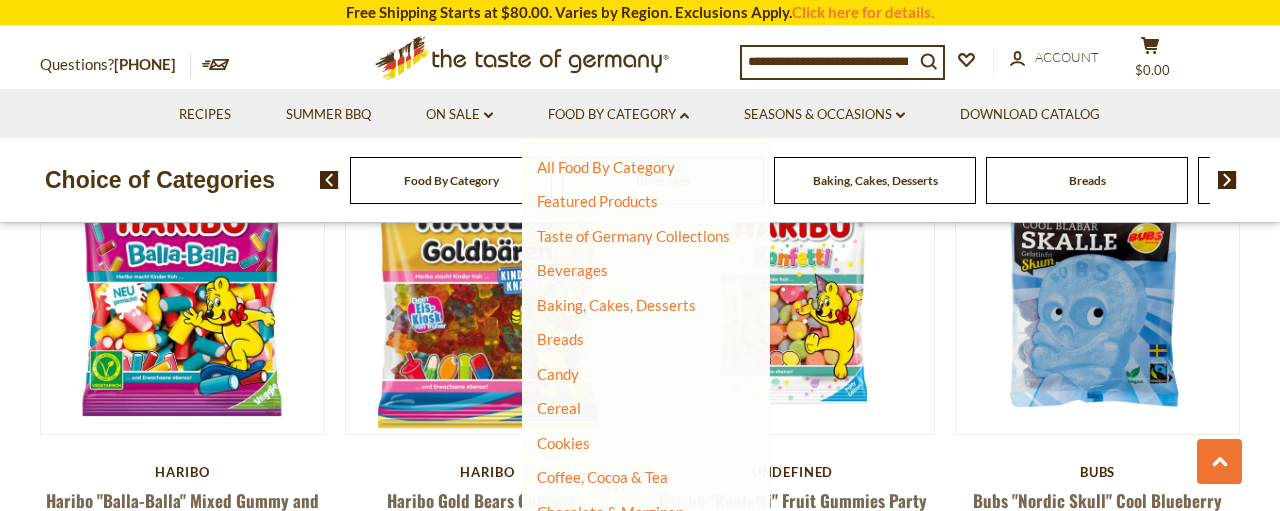 click on "Candy" at bounding box center (633, 375) 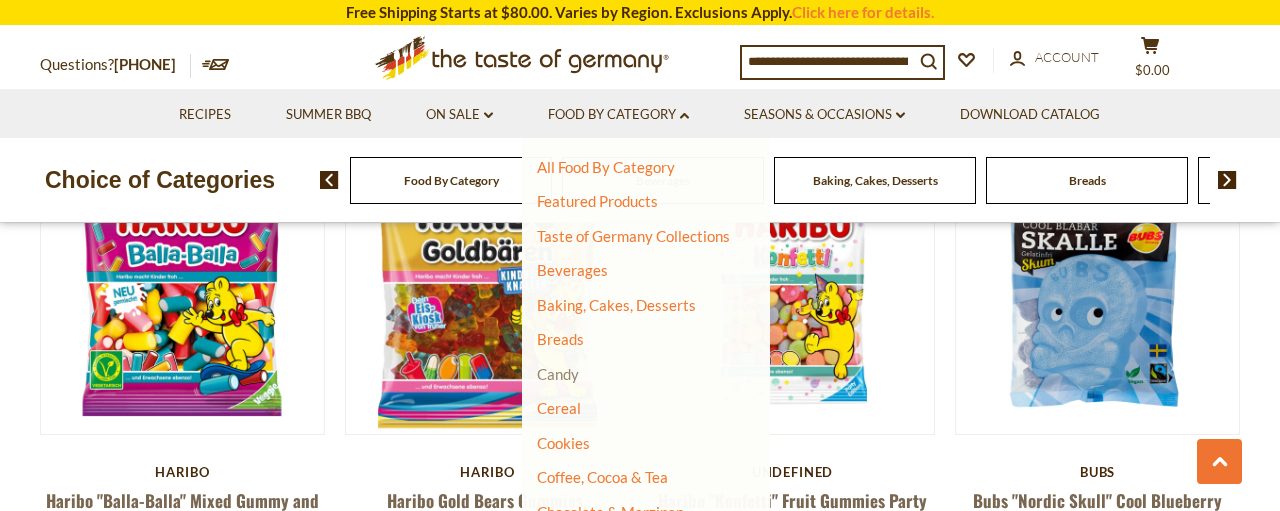 click on "Candy" at bounding box center (558, 374) 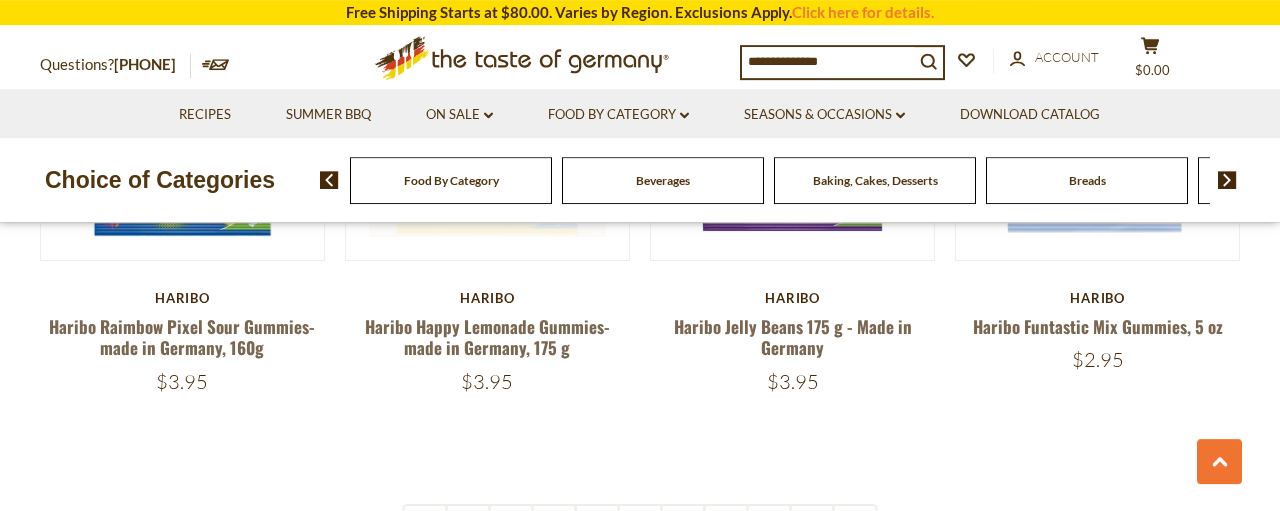 scroll, scrollTop: 4472, scrollLeft: 0, axis: vertical 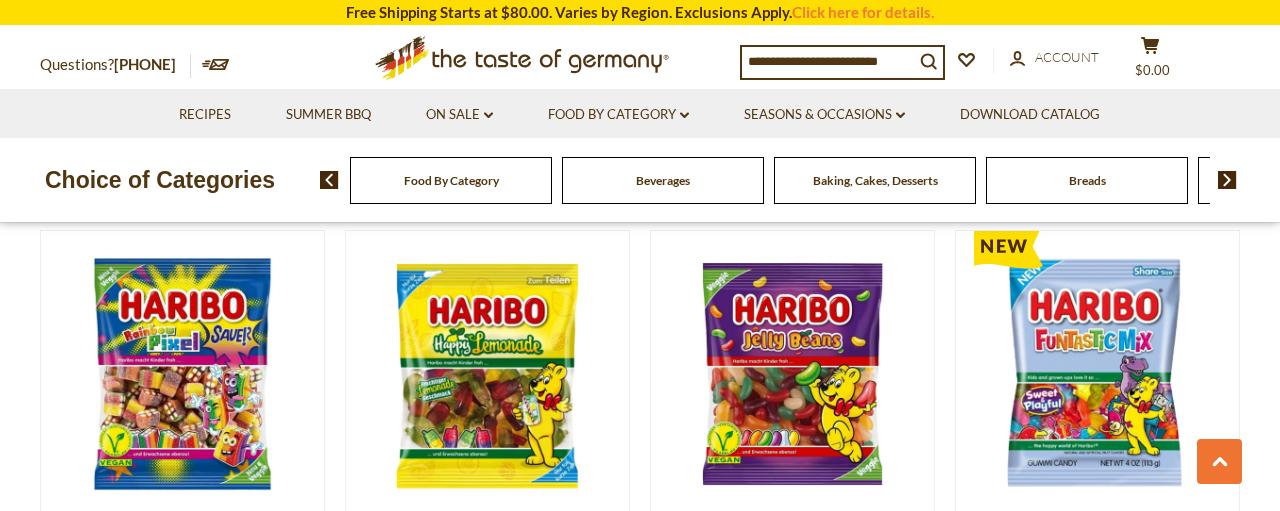 click at bounding box center (828, 61) 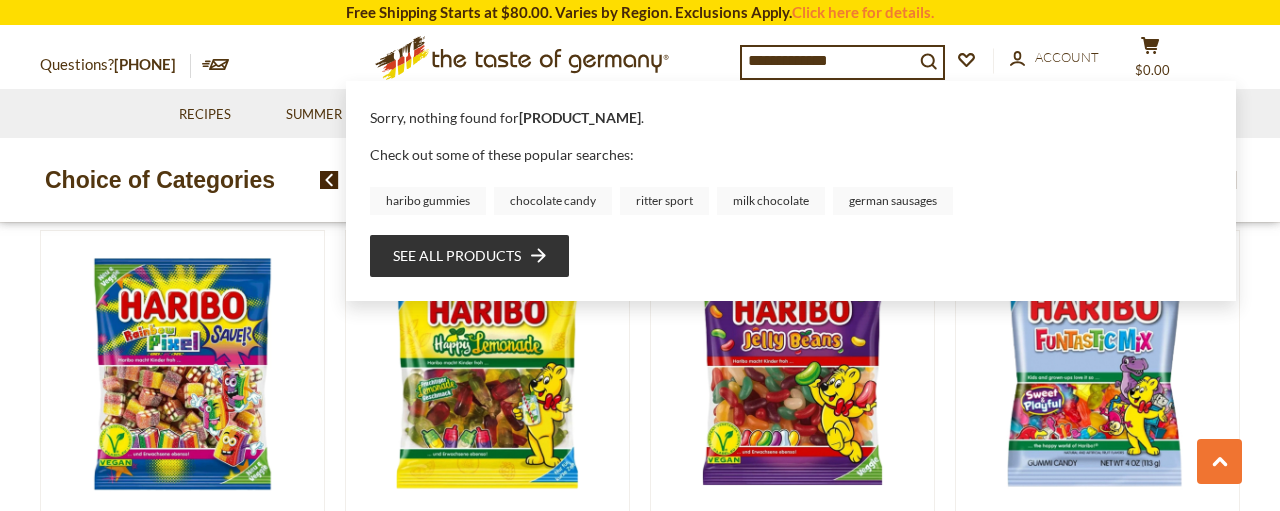 drag, startPoint x: 890, startPoint y: 59, endPoint x: 725, endPoint y: 65, distance: 165.10905 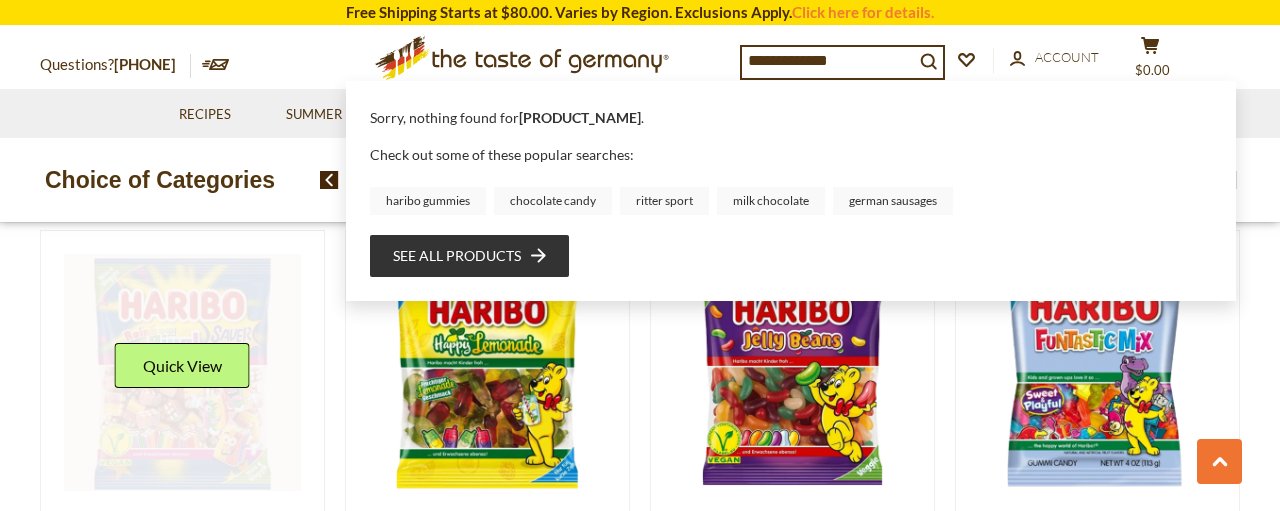click at bounding box center (182, 372) 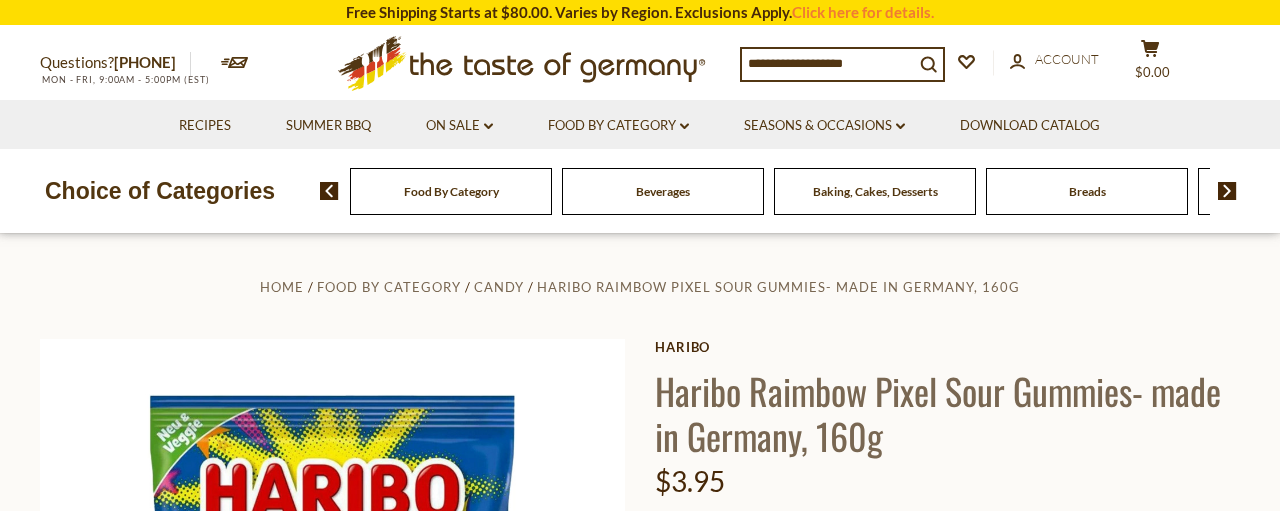 scroll, scrollTop: 0, scrollLeft: 0, axis: both 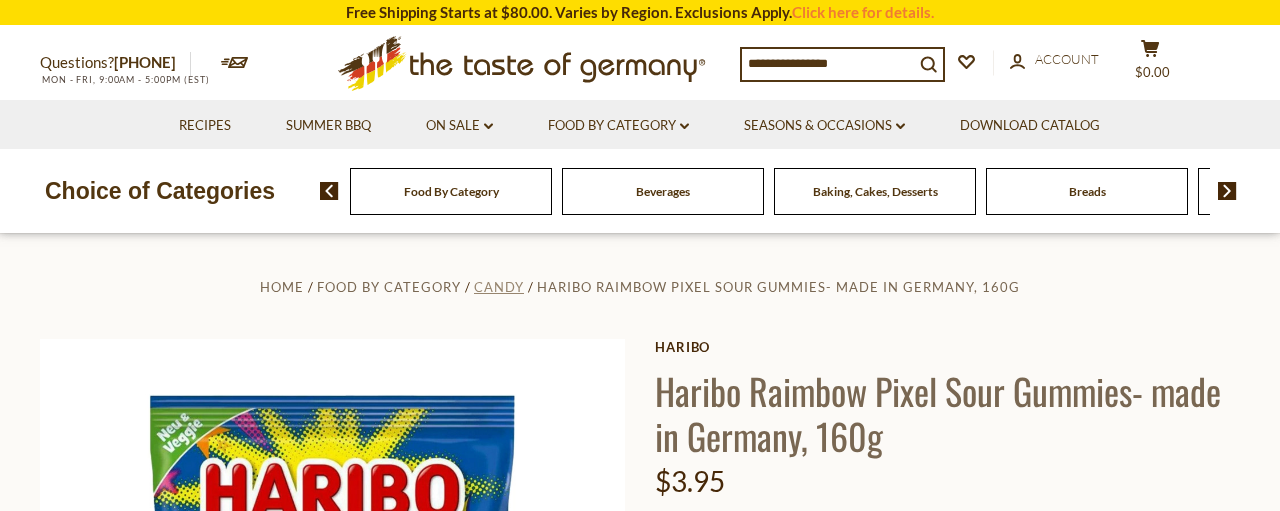 click on "Candy" at bounding box center (499, 287) 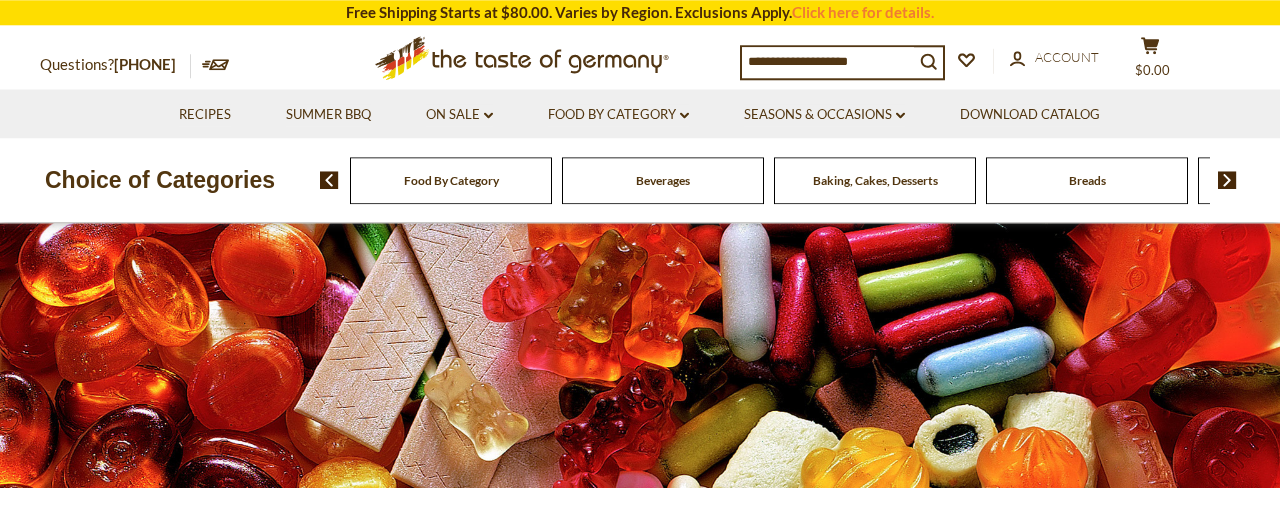 scroll, scrollTop: 0, scrollLeft: 0, axis: both 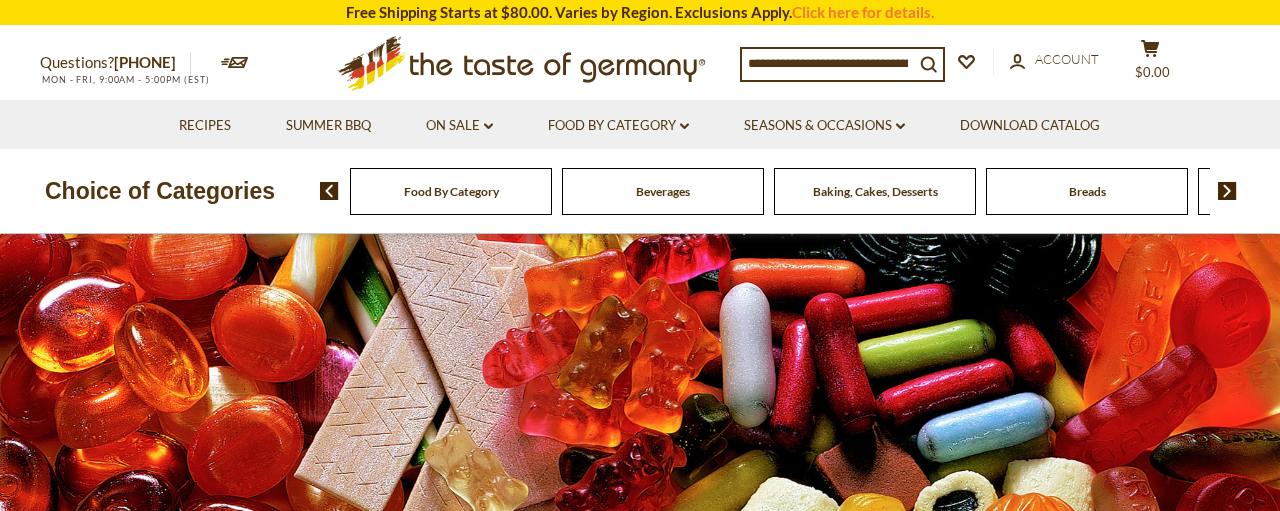 click on "Food By Category" at bounding box center [451, 191] 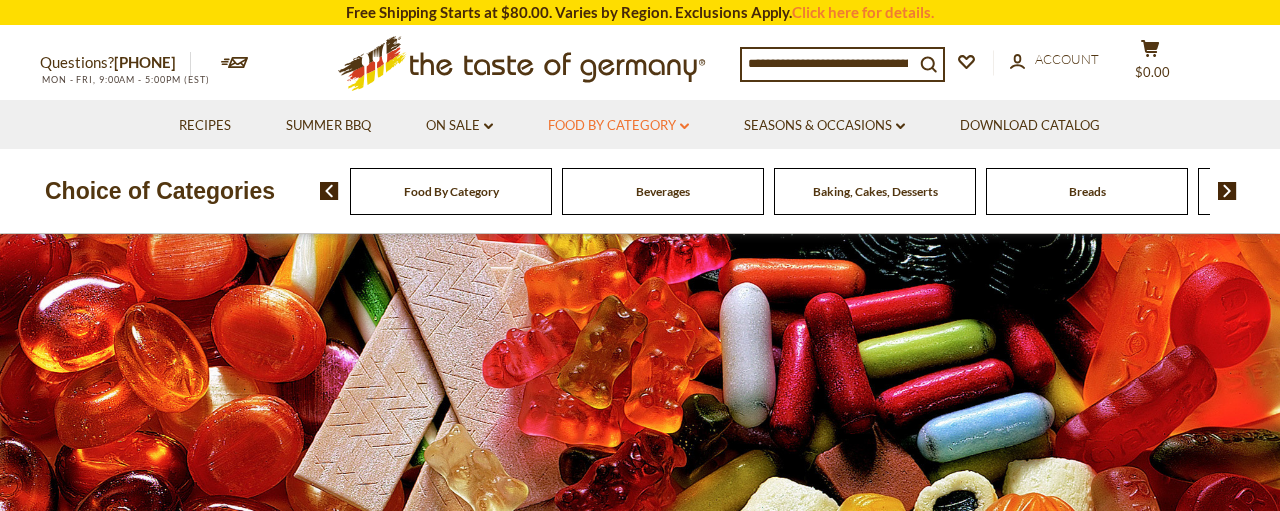 click on "Food By Category
dropdown_arrow" at bounding box center [618, 126] 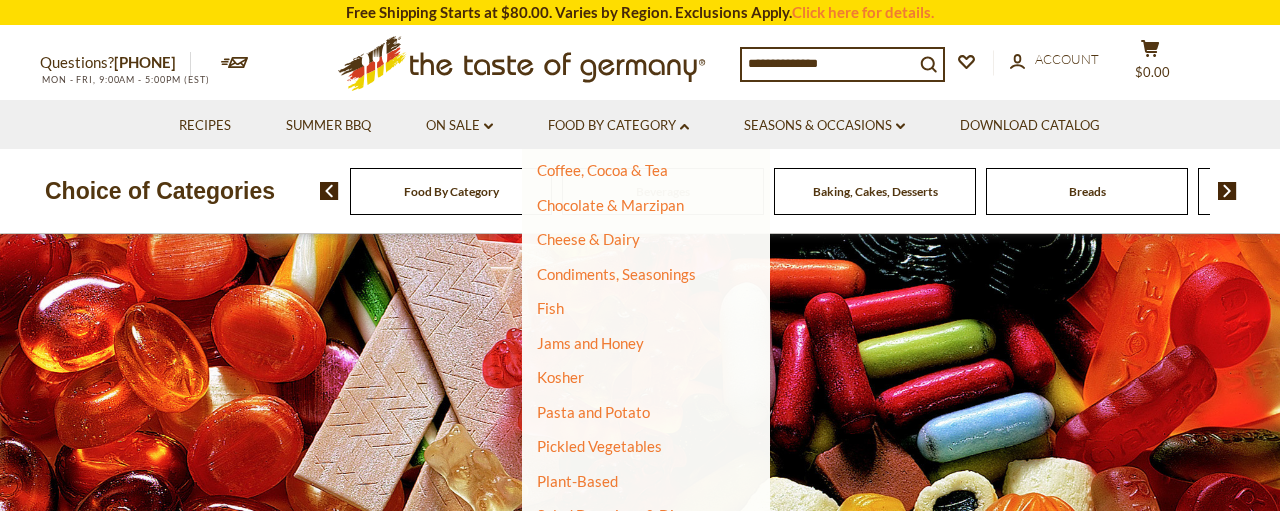 scroll, scrollTop: 324, scrollLeft: 0, axis: vertical 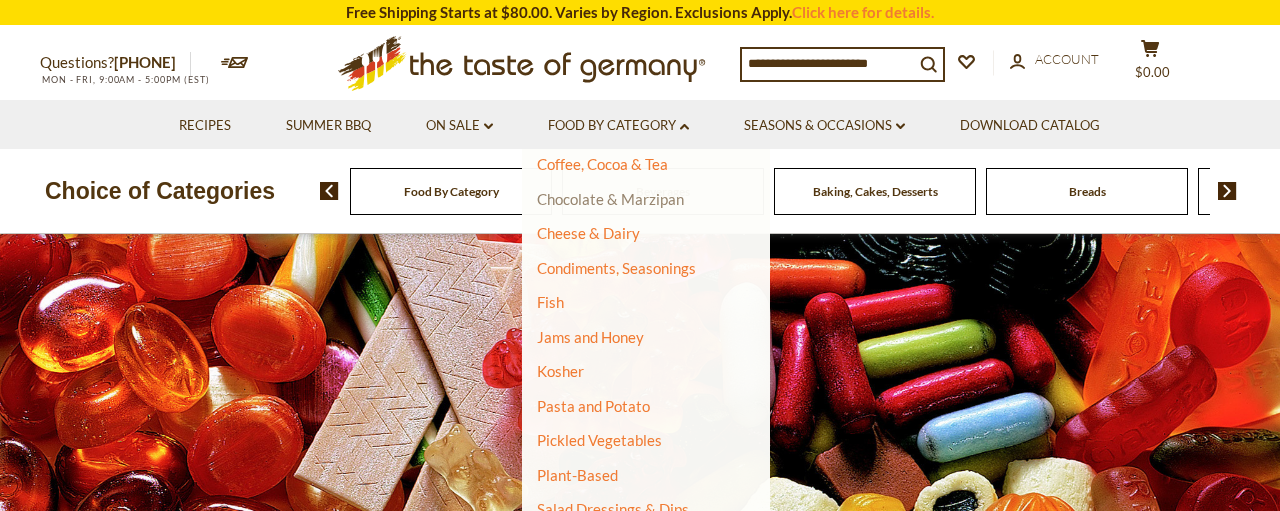 click on "Chocolate & Marzipan" at bounding box center [610, 199] 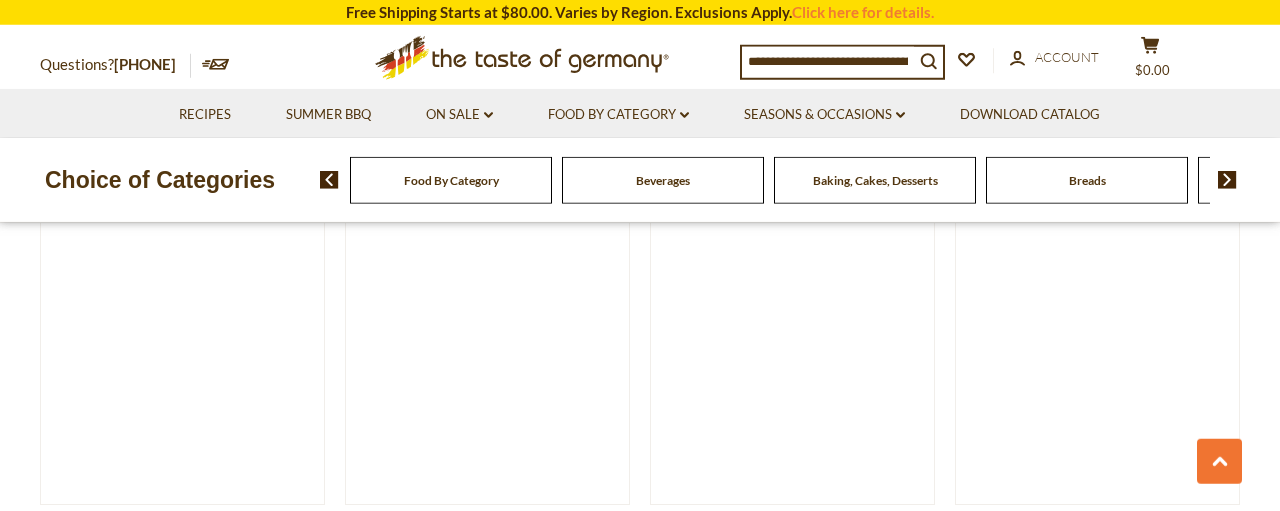 scroll, scrollTop: 1560, scrollLeft: 0, axis: vertical 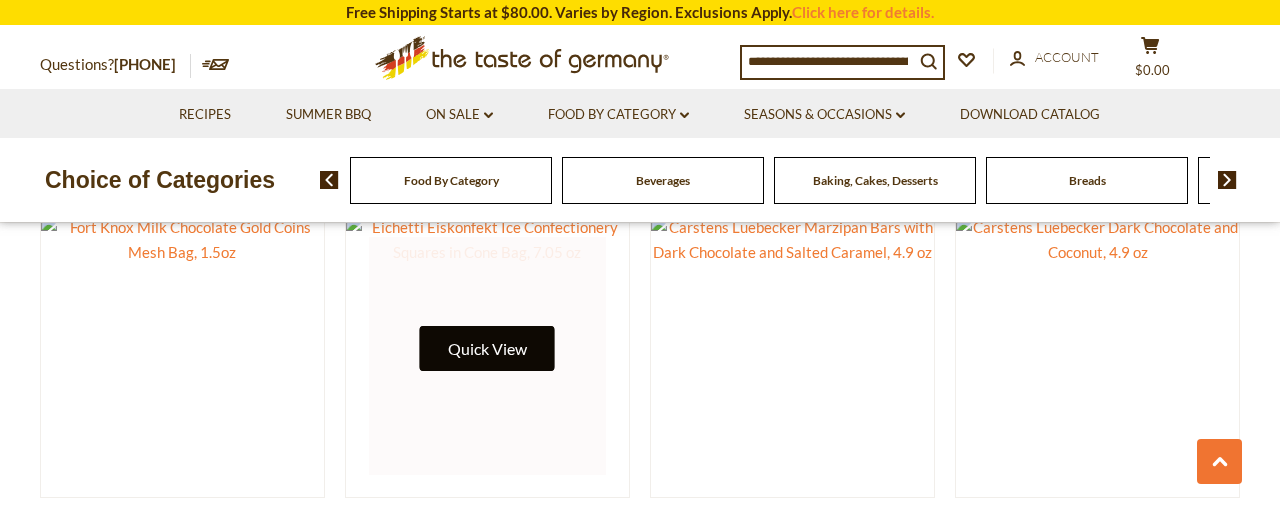 click on "Quick View" at bounding box center [487, 348] 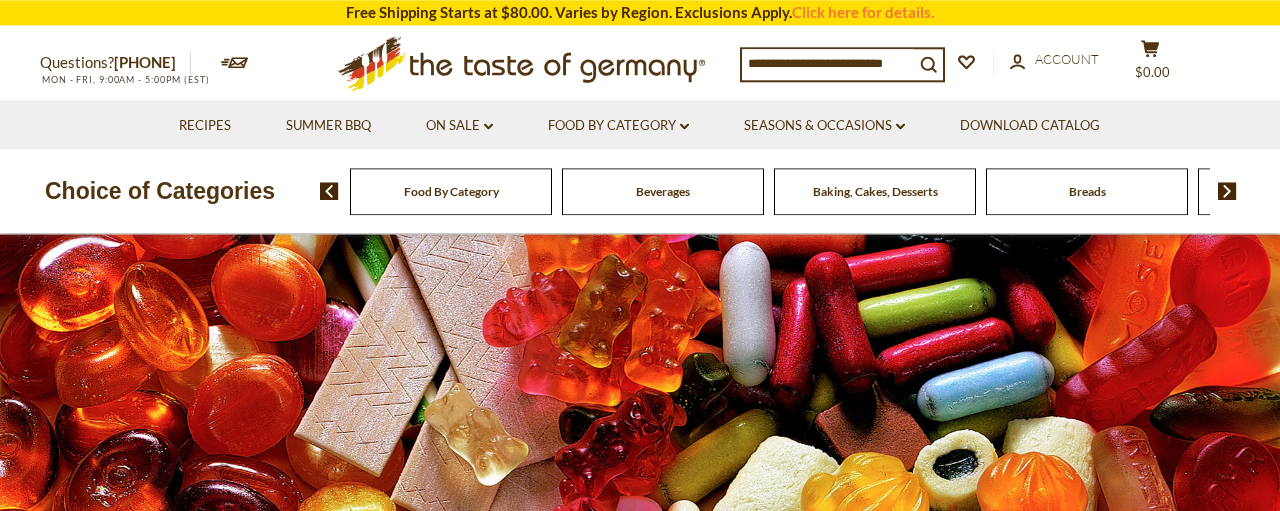 scroll, scrollTop: 0, scrollLeft: 0, axis: both 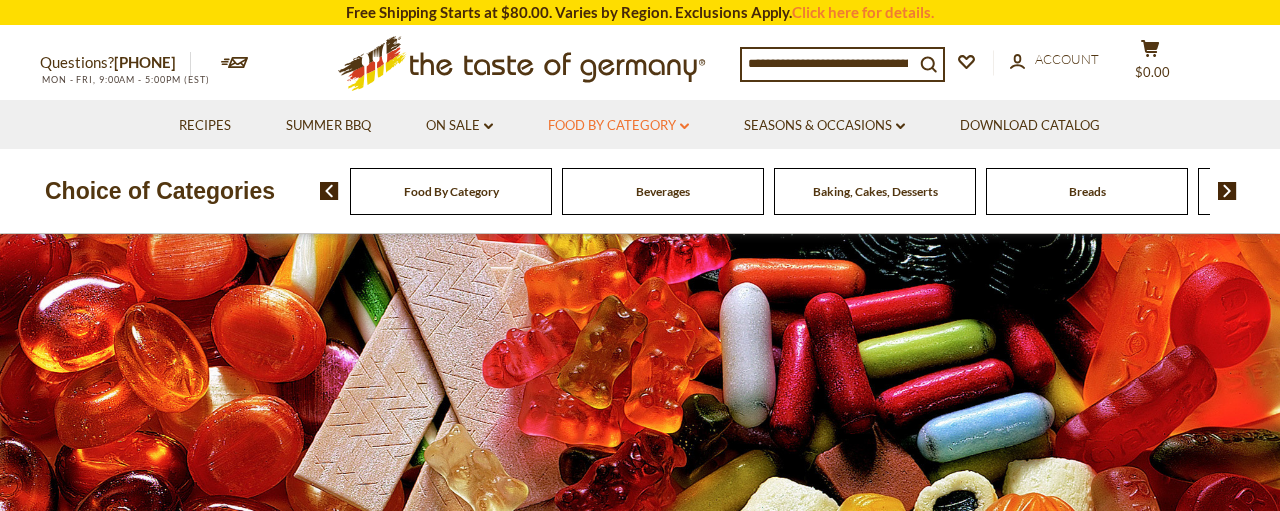 click on "Food By Category
dropdown_arrow" at bounding box center (618, 126) 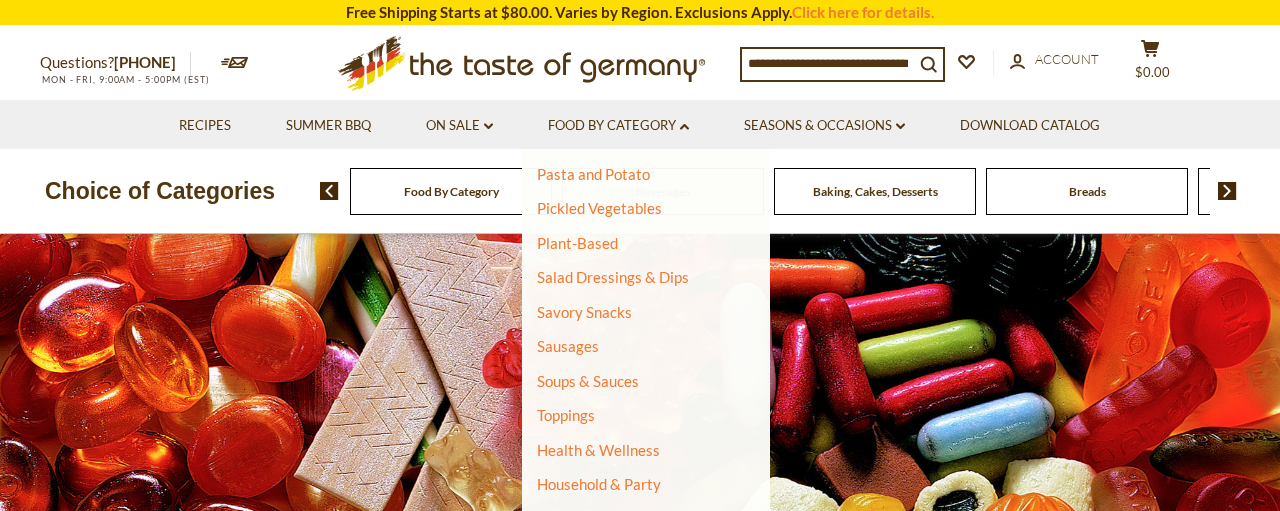 scroll, scrollTop: 568, scrollLeft: 0, axis: vertical 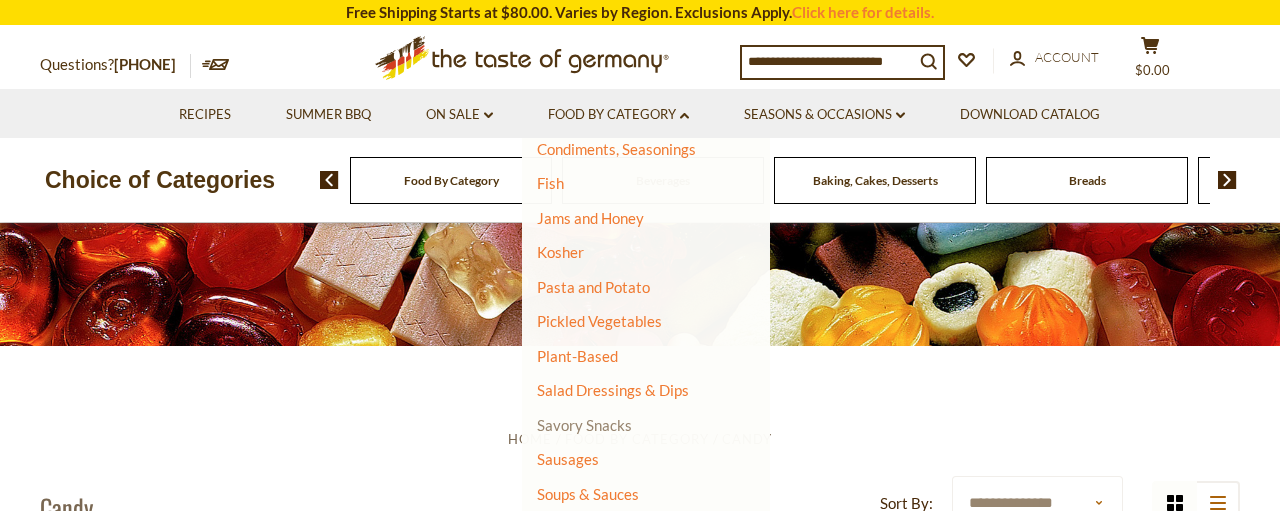 click on "Savory Snacks" at bounding box center (584, 425) 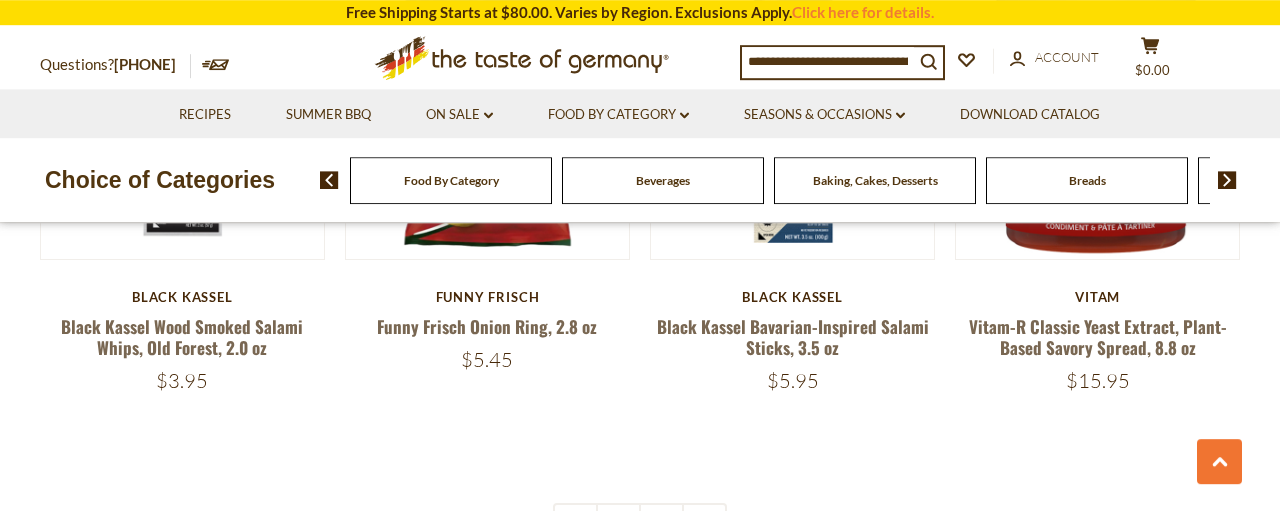 scroll, scrollTop: 4680, scrollLeft: 0, axis: vertical 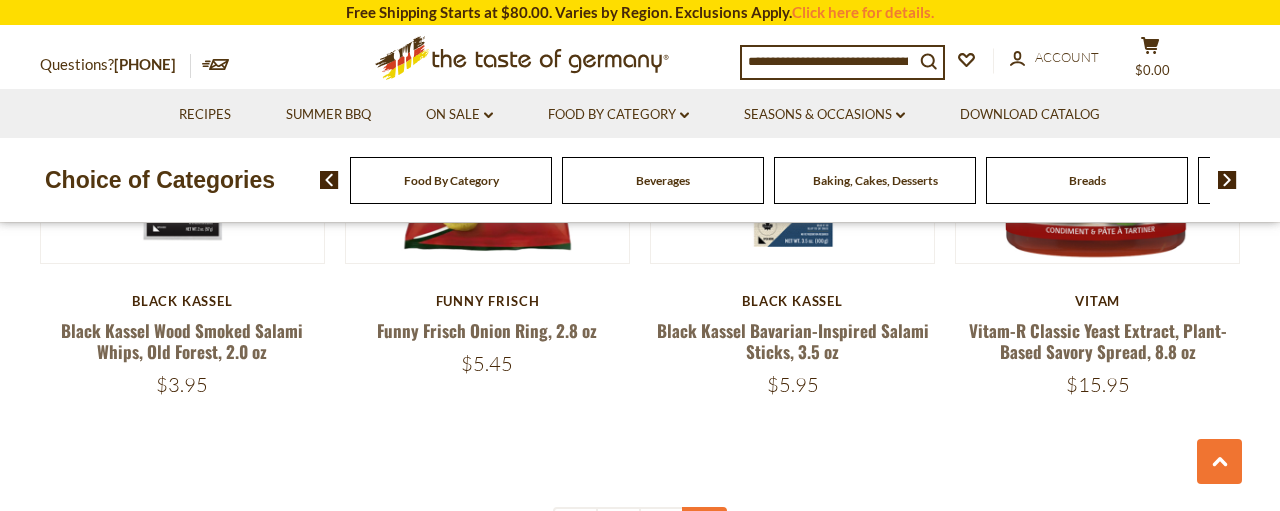 click at bounding box center (704, 529) 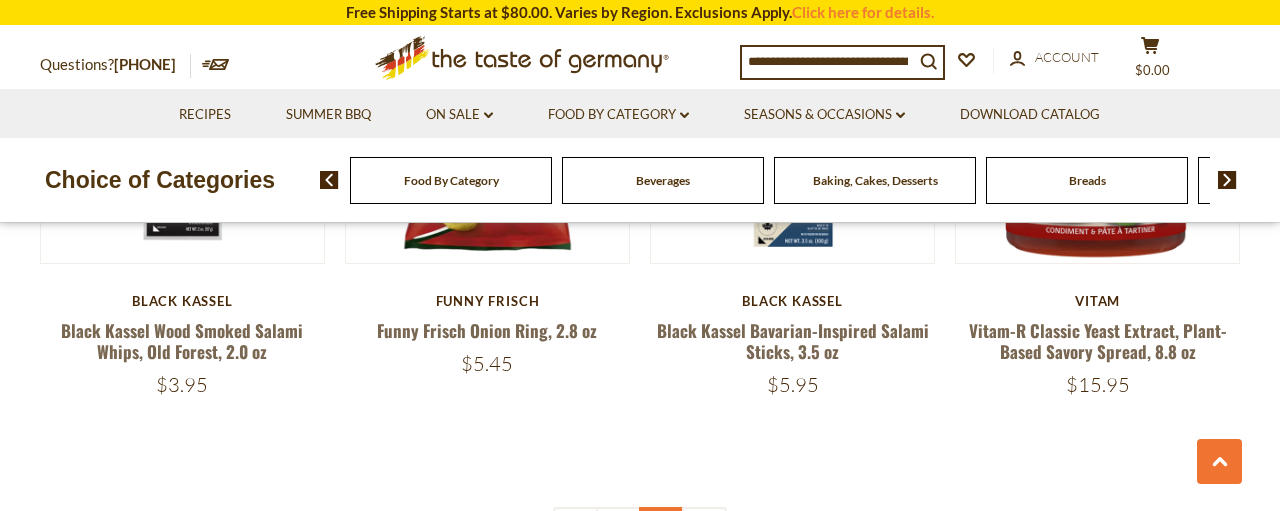 scroll, scrollTop: 4888, scrollLeft: 0, axis: vertical 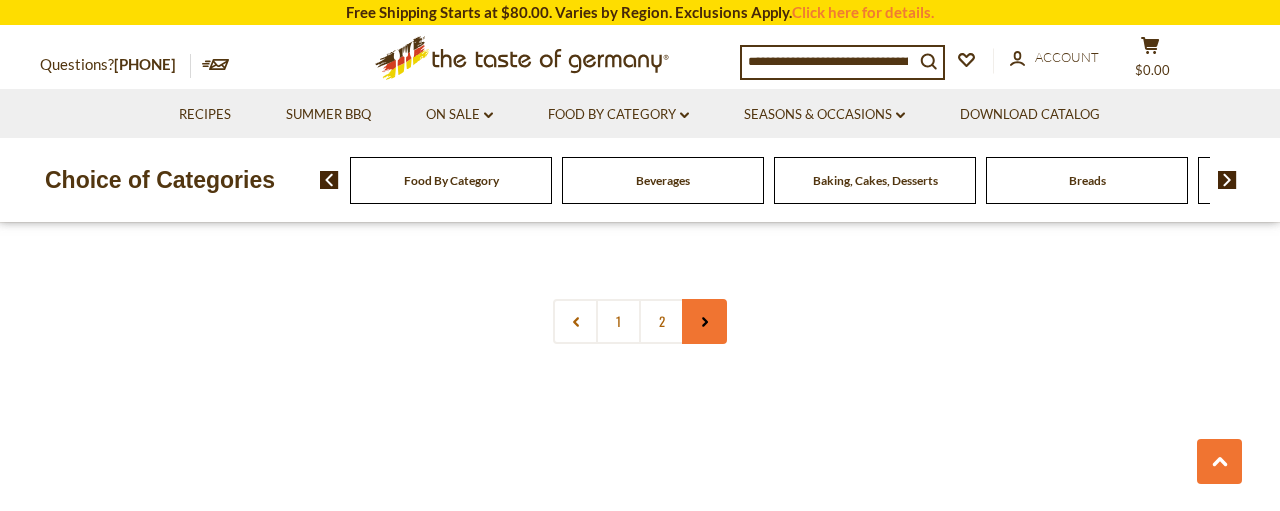 click 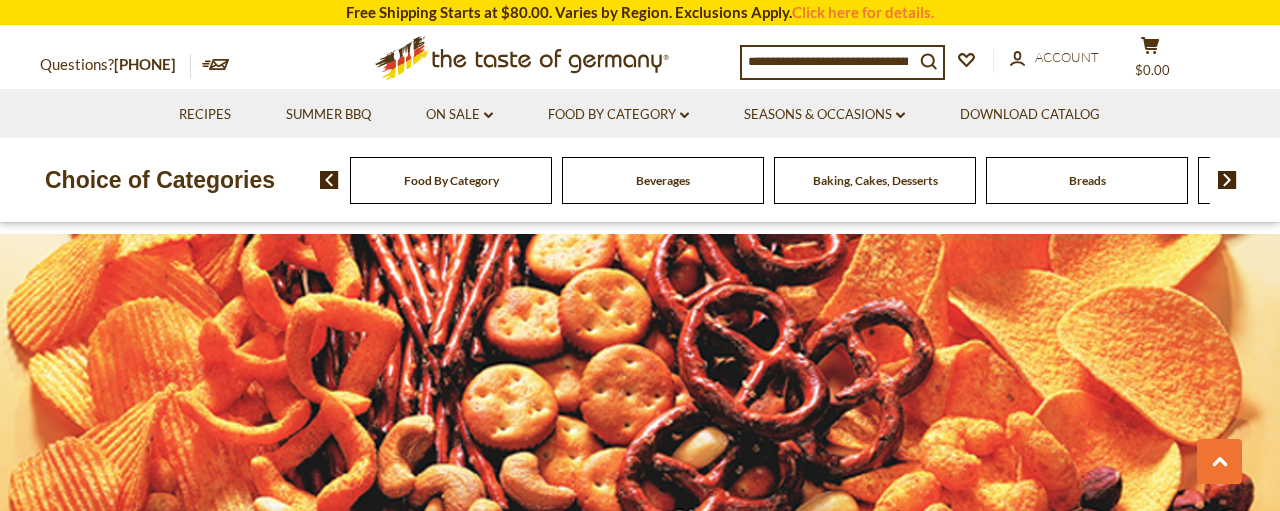scroll, scrollTop: 4680, scrollLeft: 0, axis: vertical 